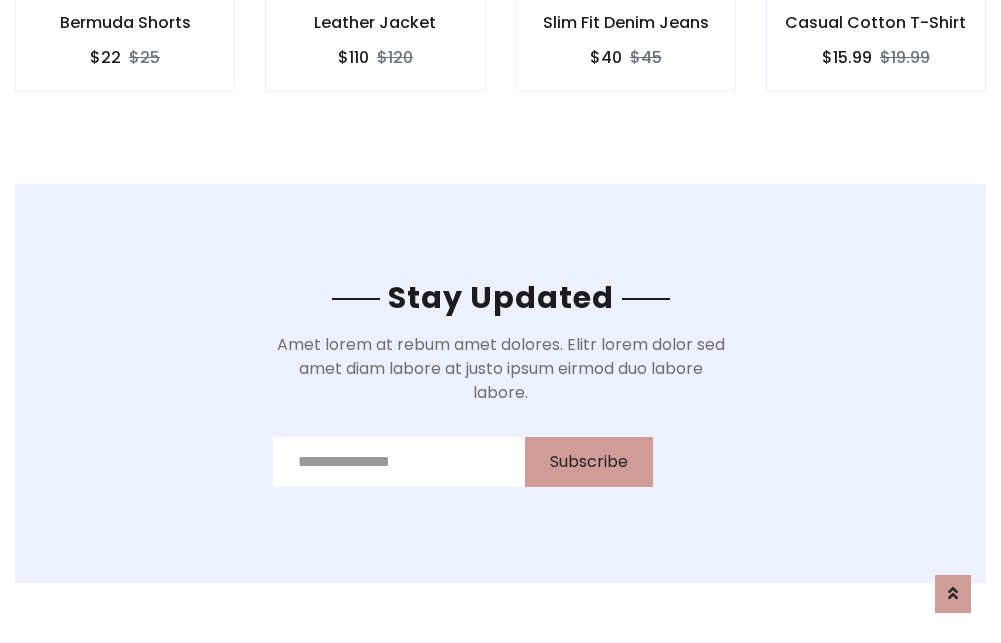 scroll, scrollTop: 0, scrollLeft: 0, axis: both 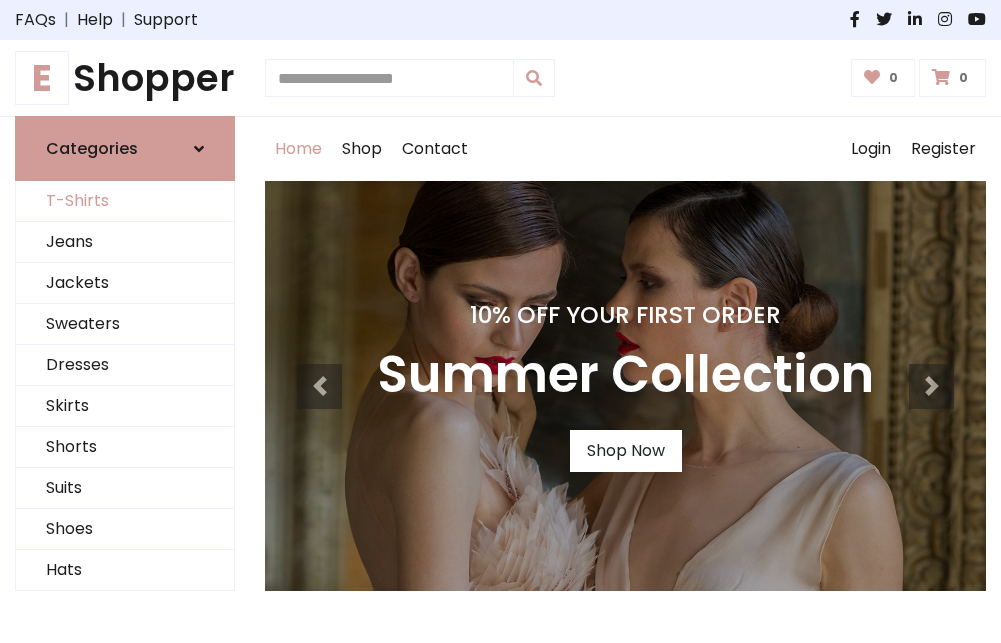 click on "T-Shirts" at bounding box center [125, 201] 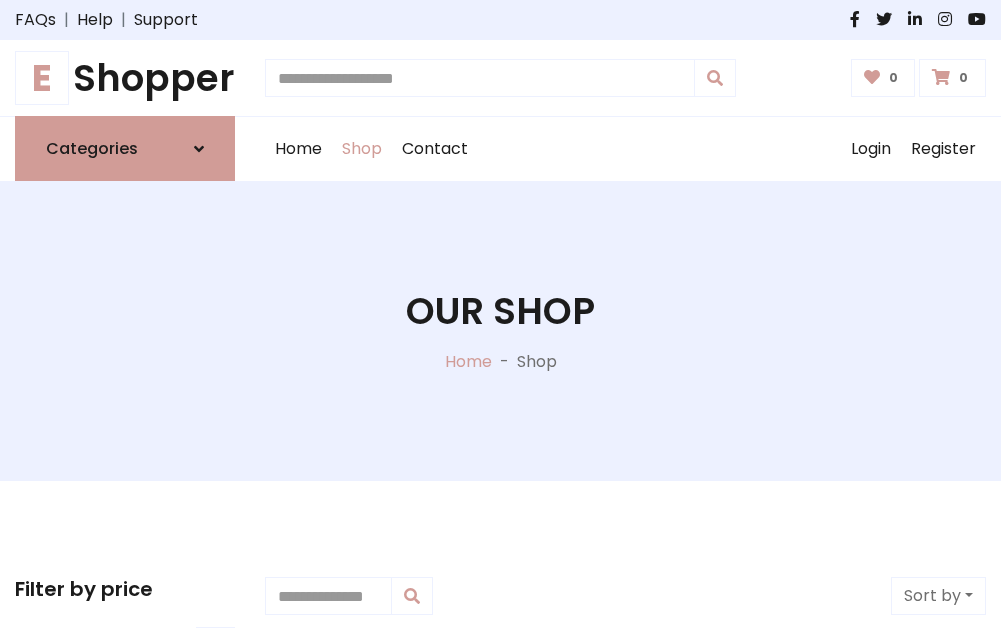 scroll, scrollTop: 485, scrollLeft: 0, axis: vertical 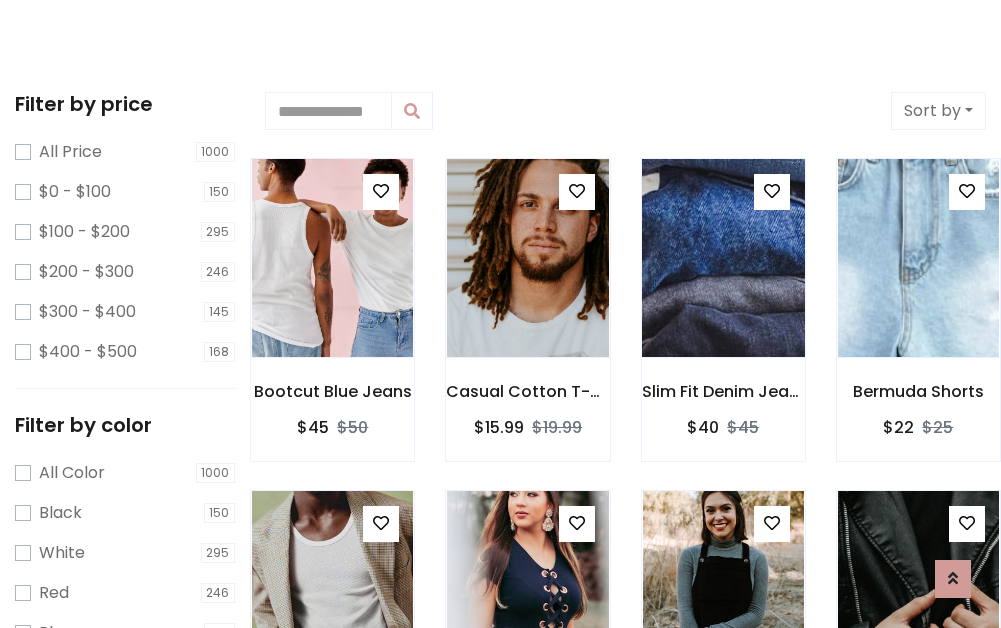 click at bounding box center (723, 258) 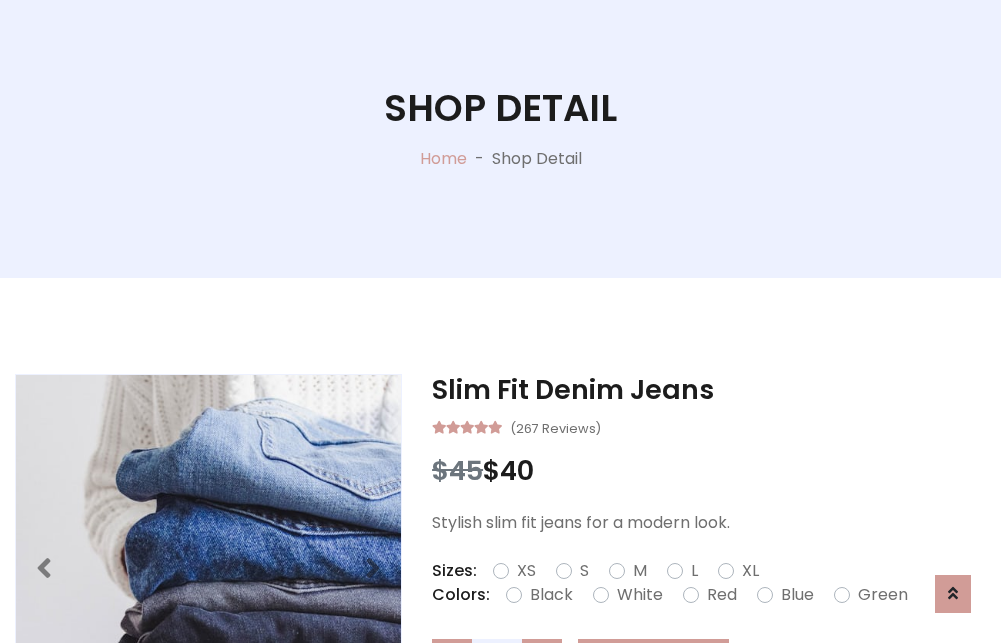 scroll, scrollTop: 365, scrollLeft: 0, axis: vertical 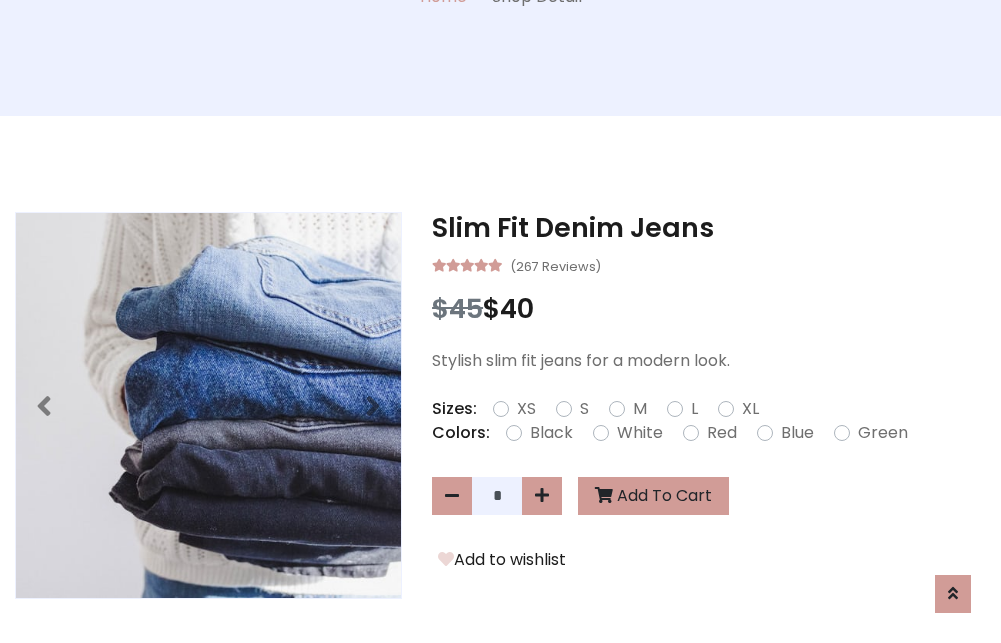 click on "XS" at bounding box center (526, 409) 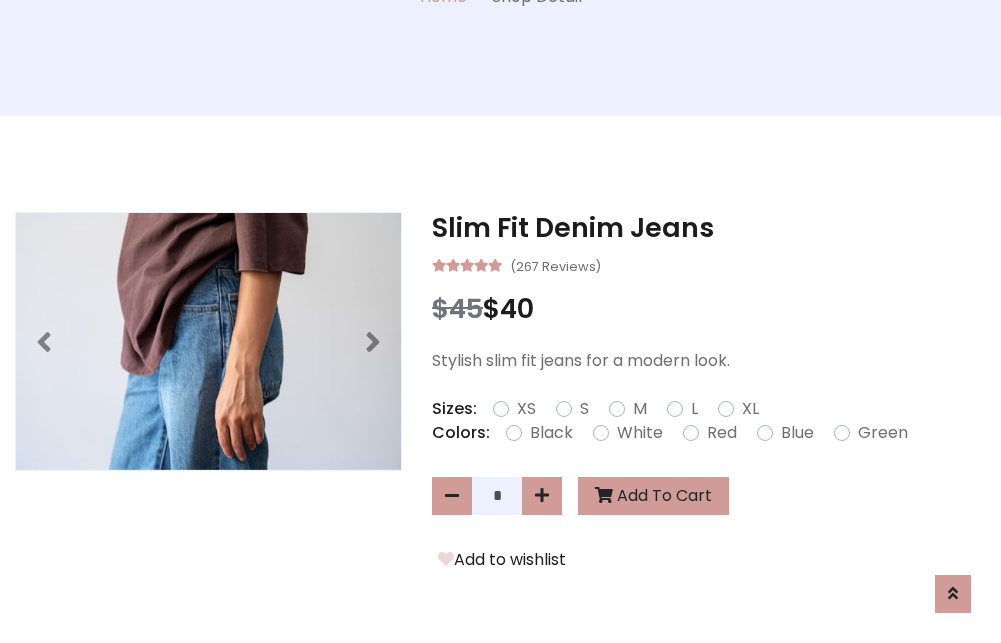 click on "White" at bounding box center [640, 433] 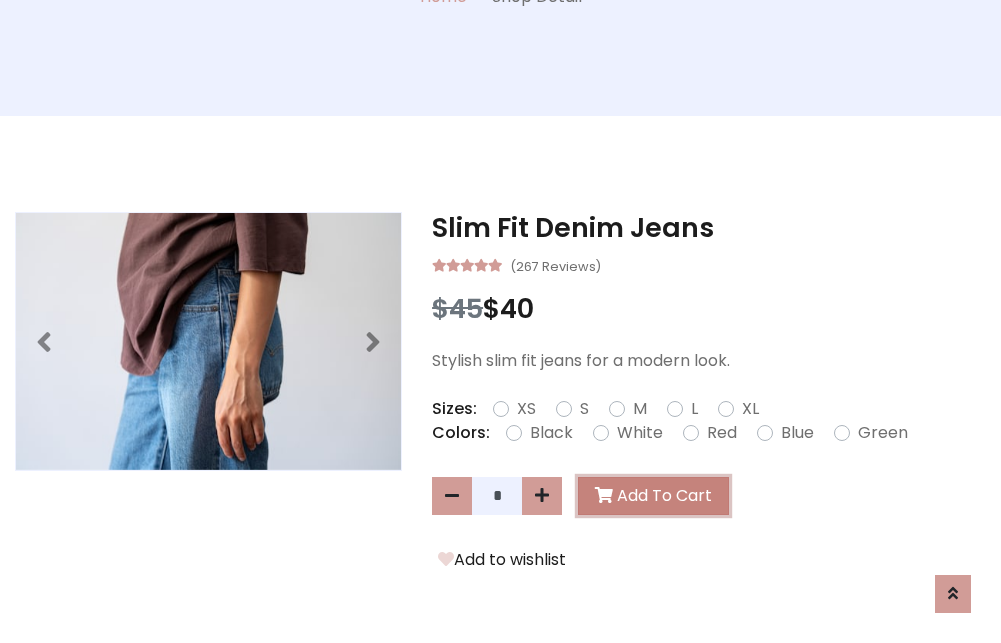 click on "Add To Cart" at bounding box center (653, 496) 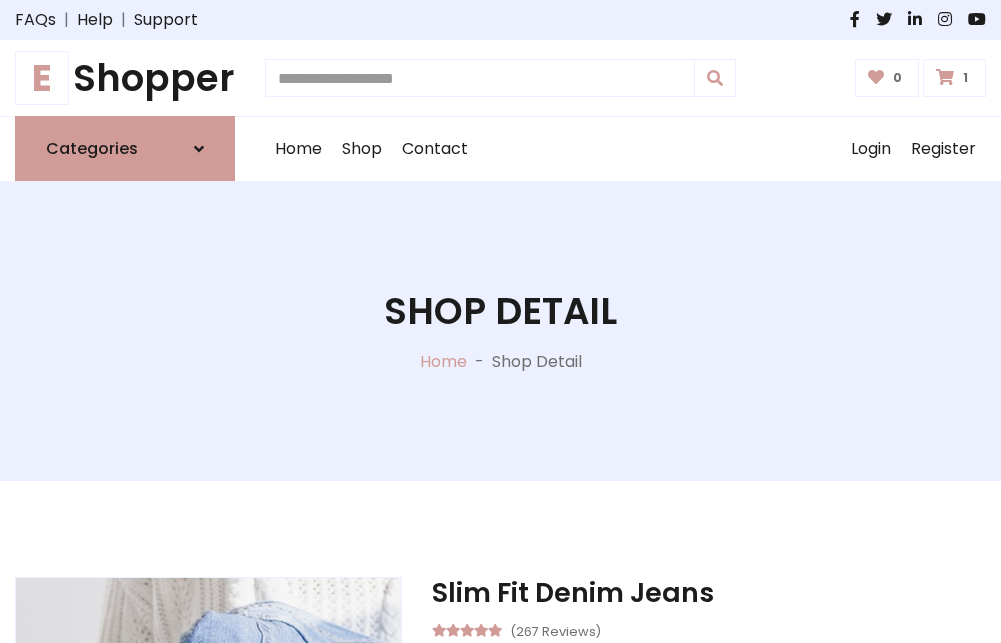 click at bounding box center [945, 77] 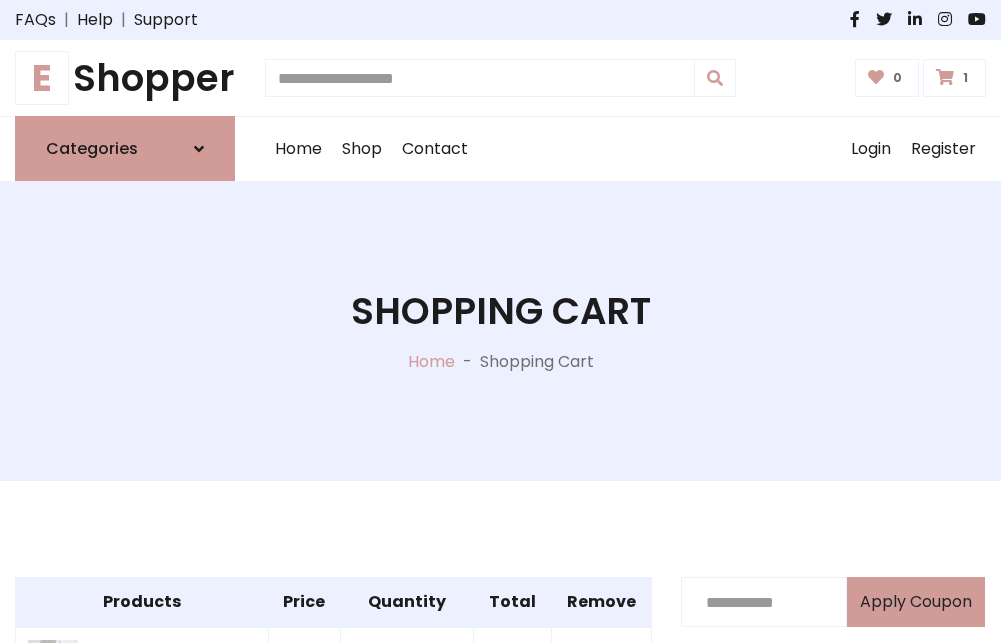scroll, scrollTop: 468, scrollLeft: 0, axis: vertical 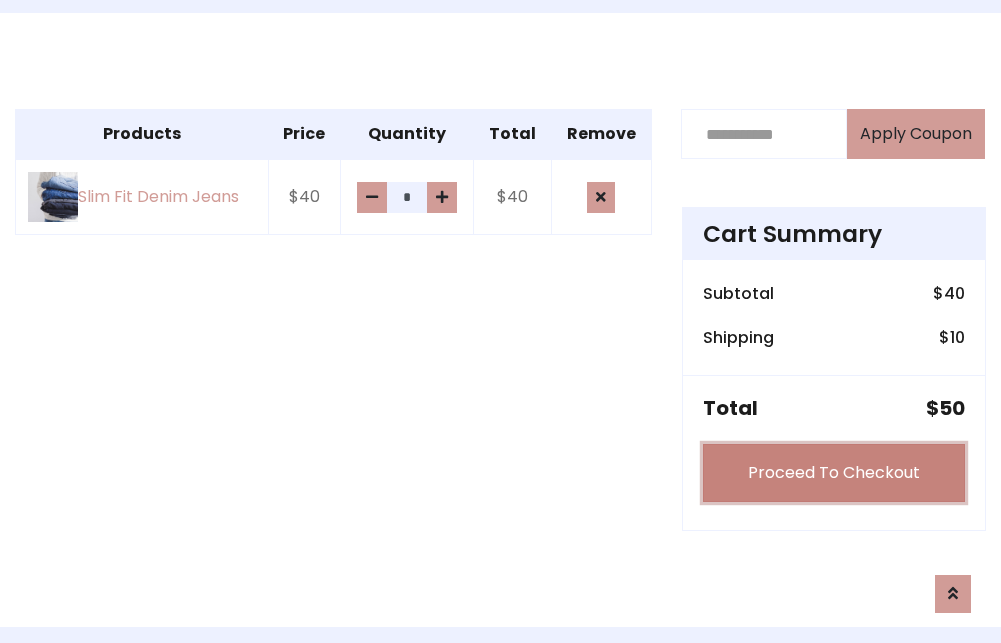 click on "Proceed To Checkout" at bounding box center (834, 473) 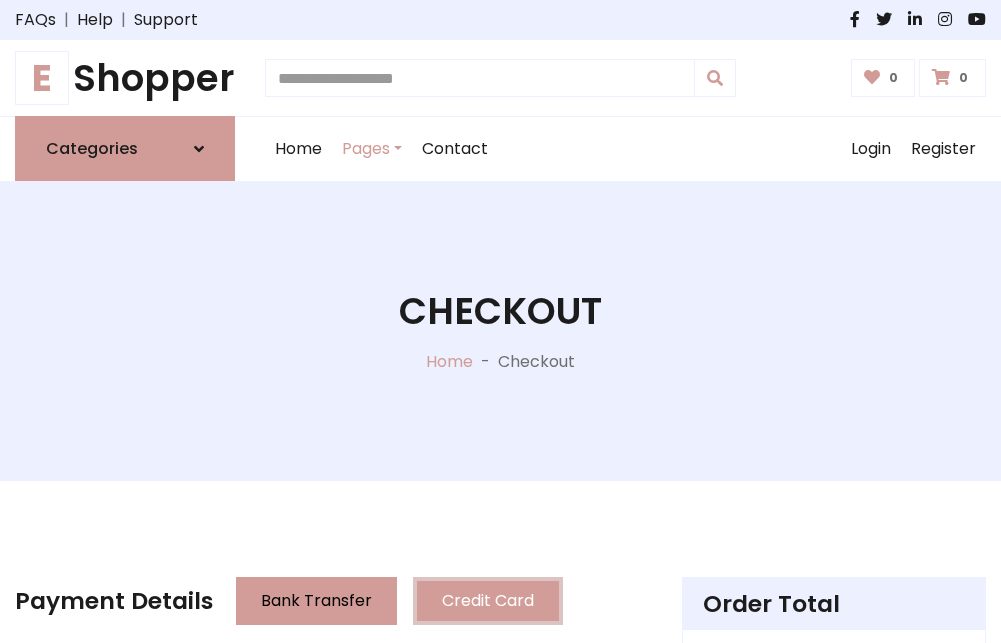 scroll, scrollTop: 0, scrollLeft: 0, axis: both 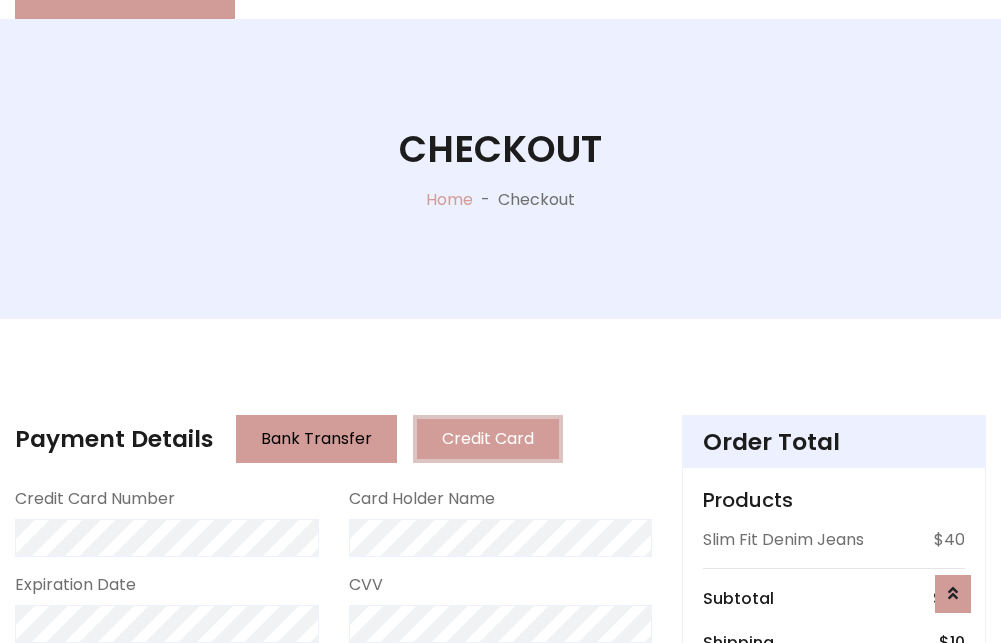 click on "Go to shipping" at bounding box center (834, 856) 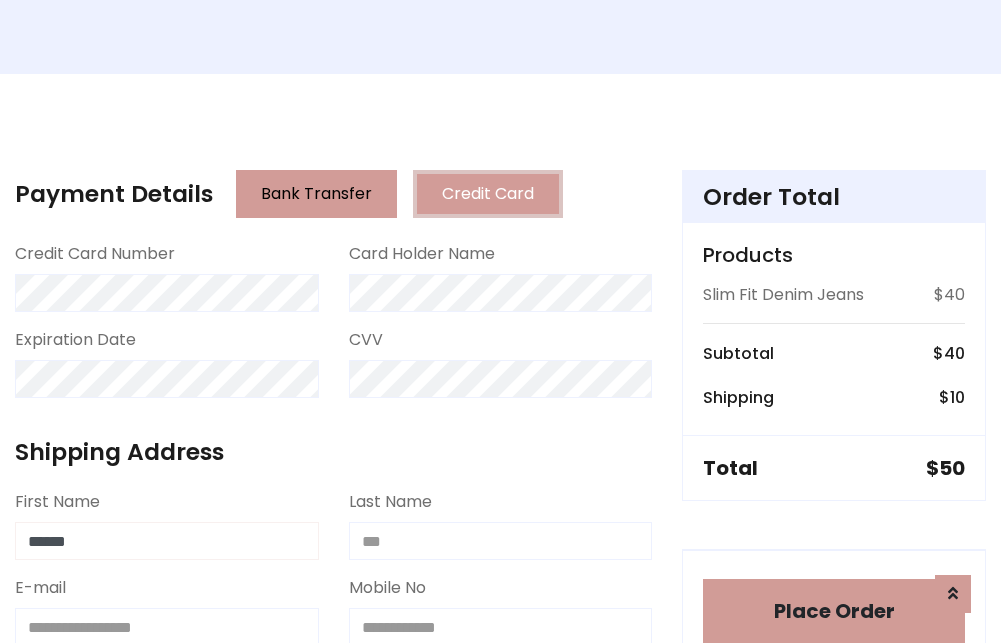 type on "******" 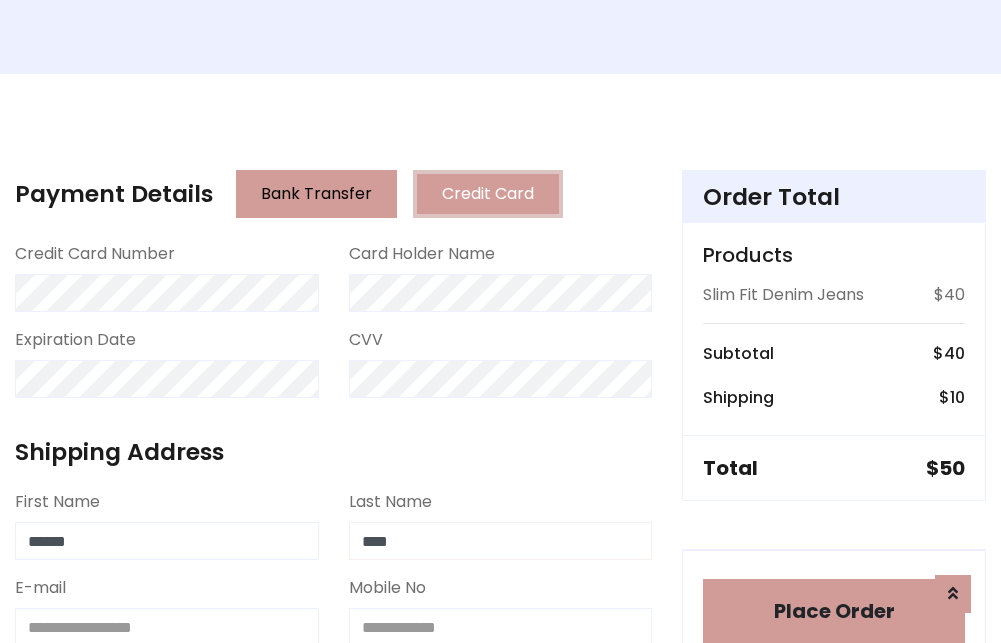 type on "****" 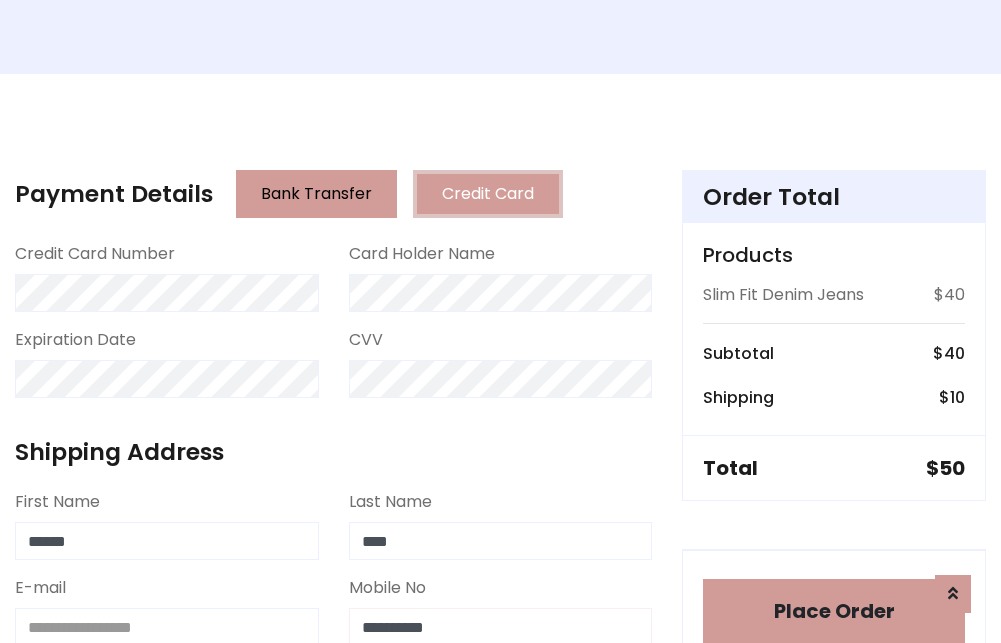 scroll, scrollTop: 411, scrollLeft: 0, axis: vertical 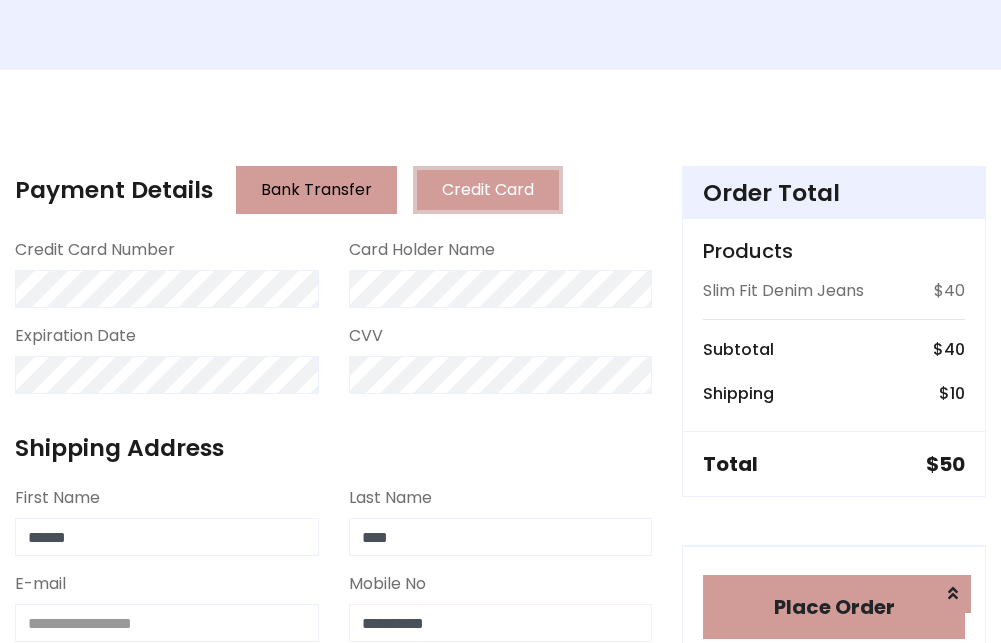 type on "**********" 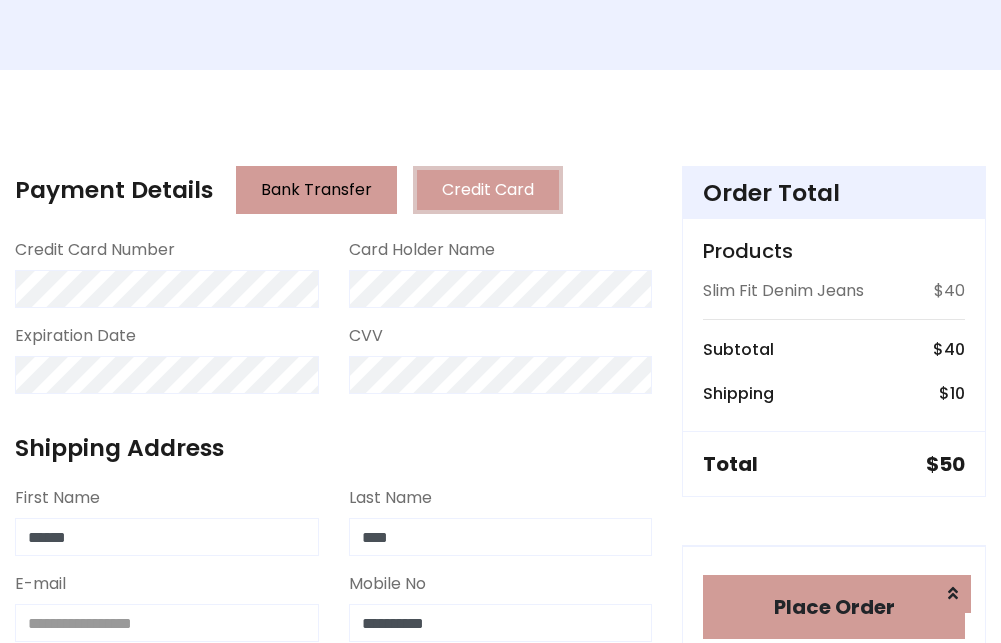 scroll, scrollTop: 799, scrollLeft: 0, axis: vertical 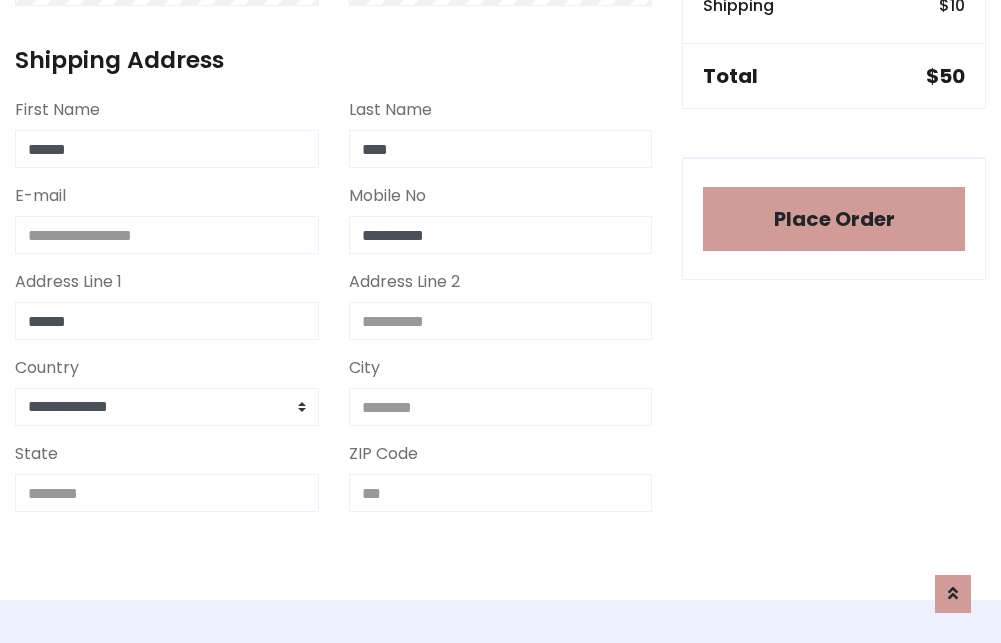 type on "******" 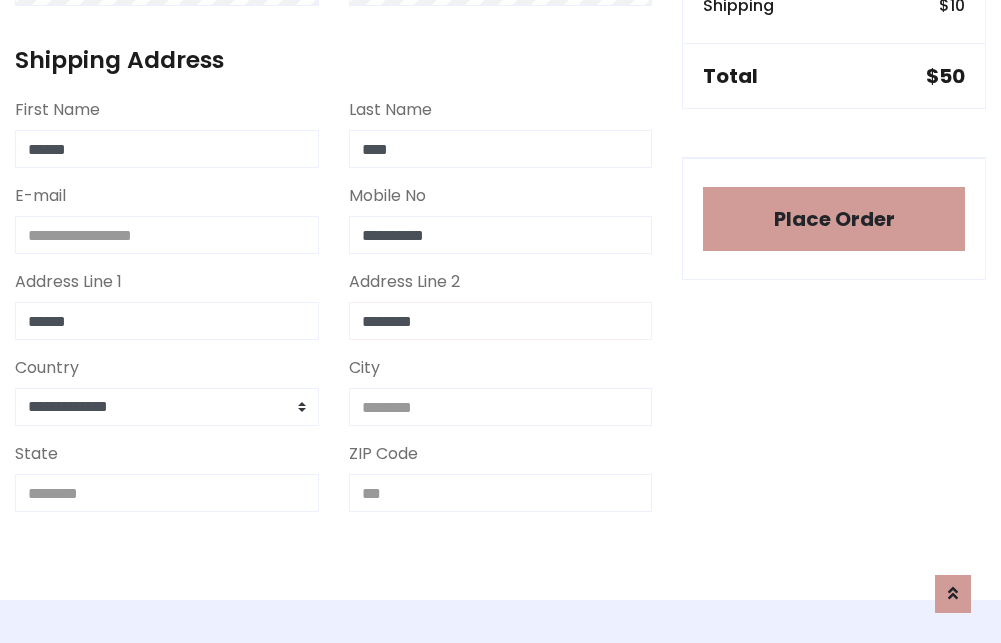 type on "********" 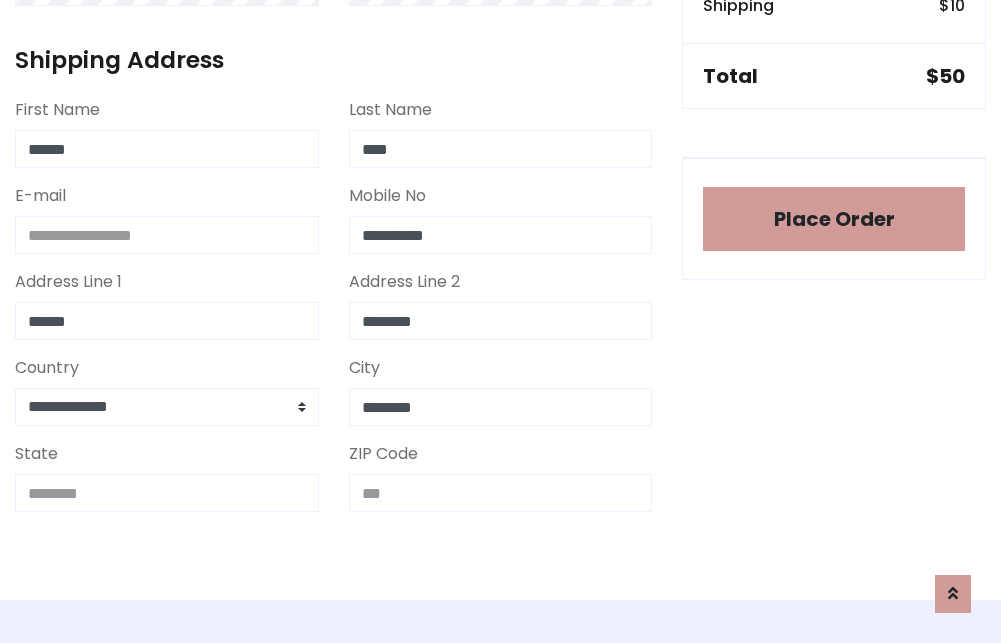 type on "********" 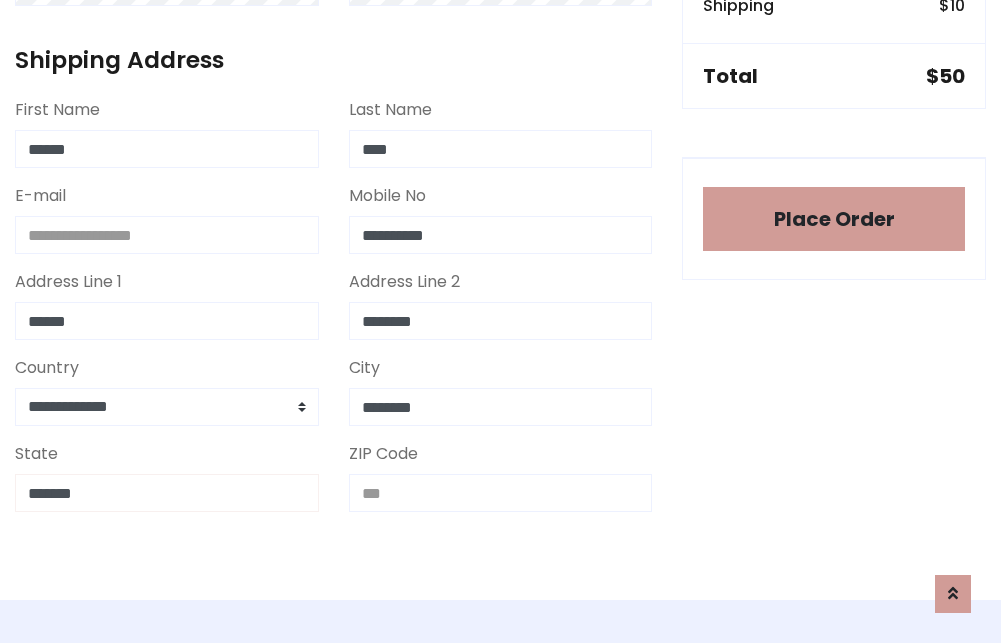 type on "*******" 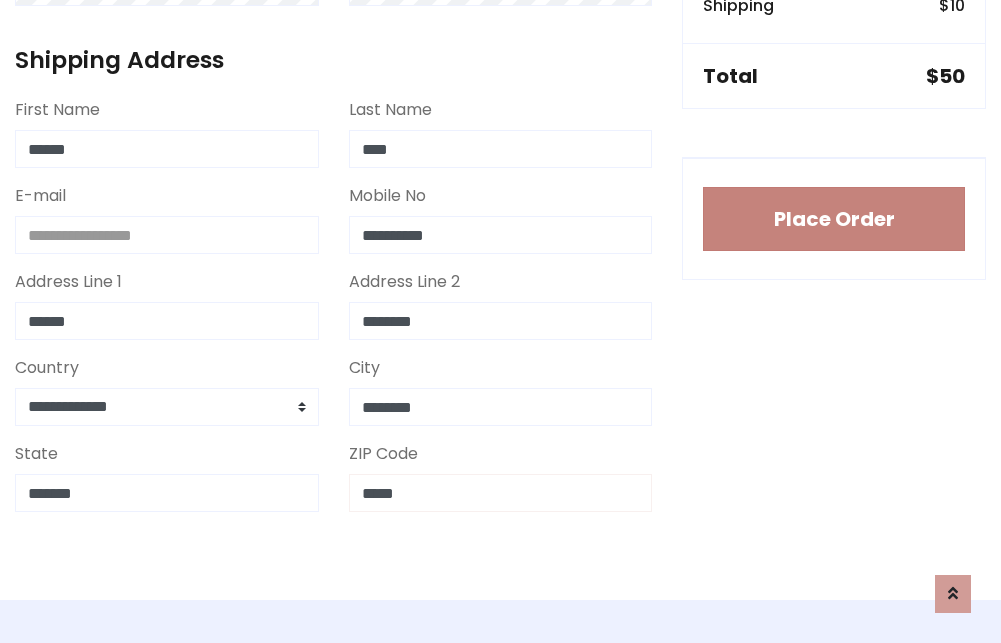 type on "*****" 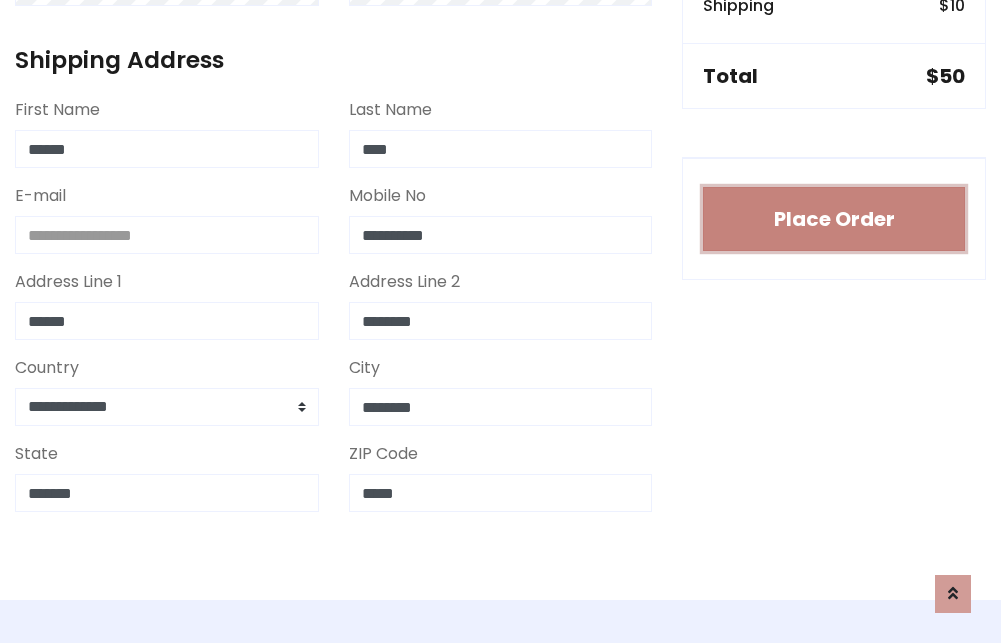click on "Place Order" at bounding box center (834, 219) 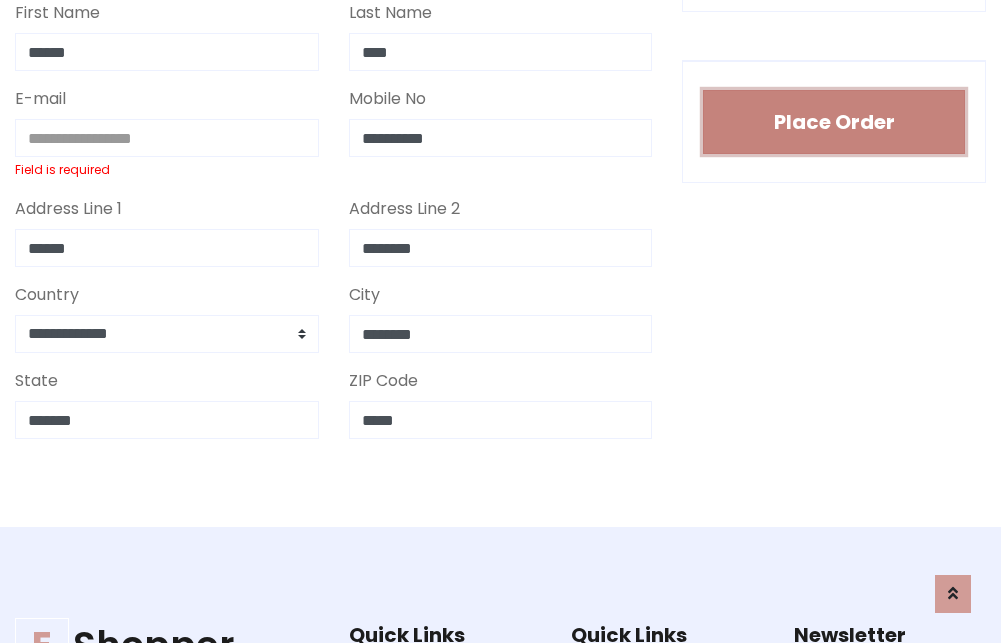 scroll, scrollTop: 0, scrollLeft: 0, axis: both 